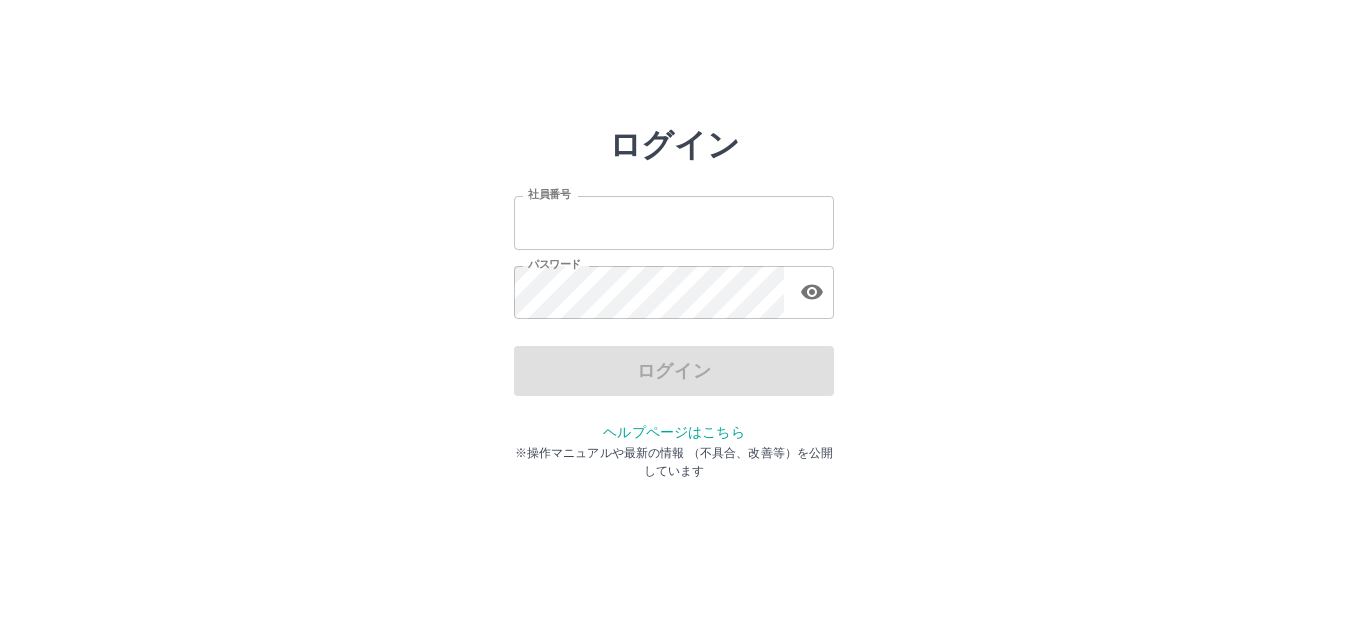 scroll, scrollTop: 0, scrollLeft: 0, axis: both 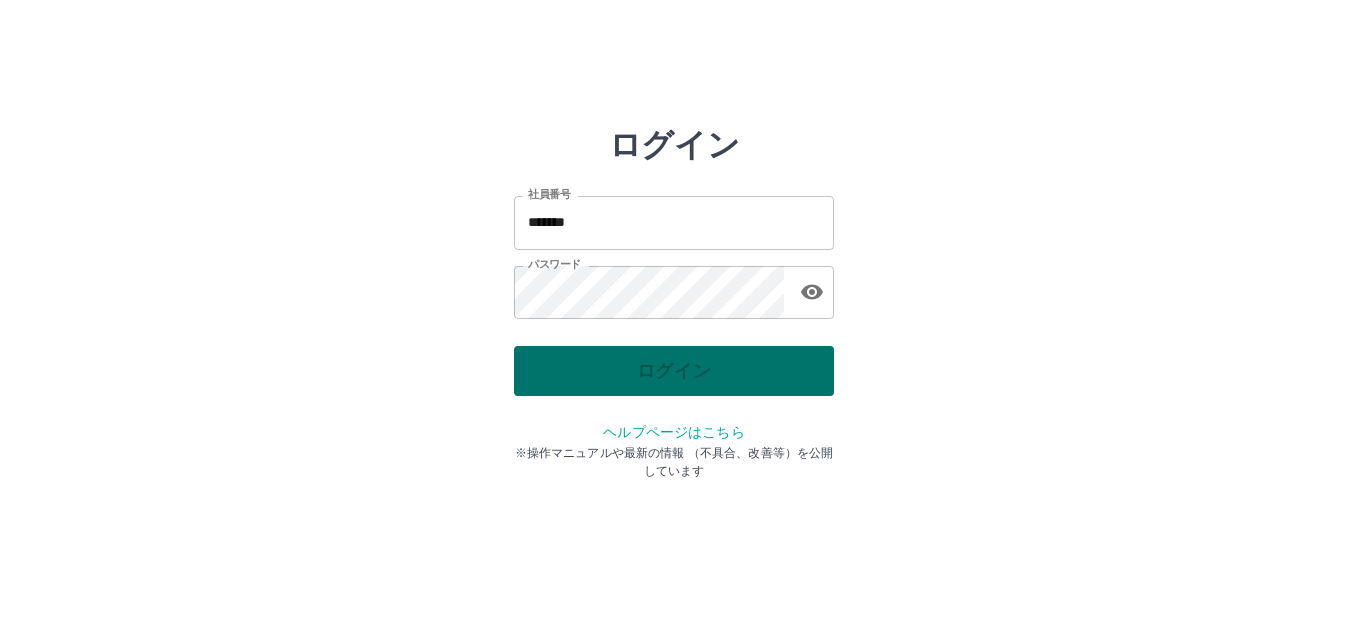 drag, startPoint x: 0, startPoint y: 0, endPoint x: 608, endPoint y: 379, distance: 716.45306 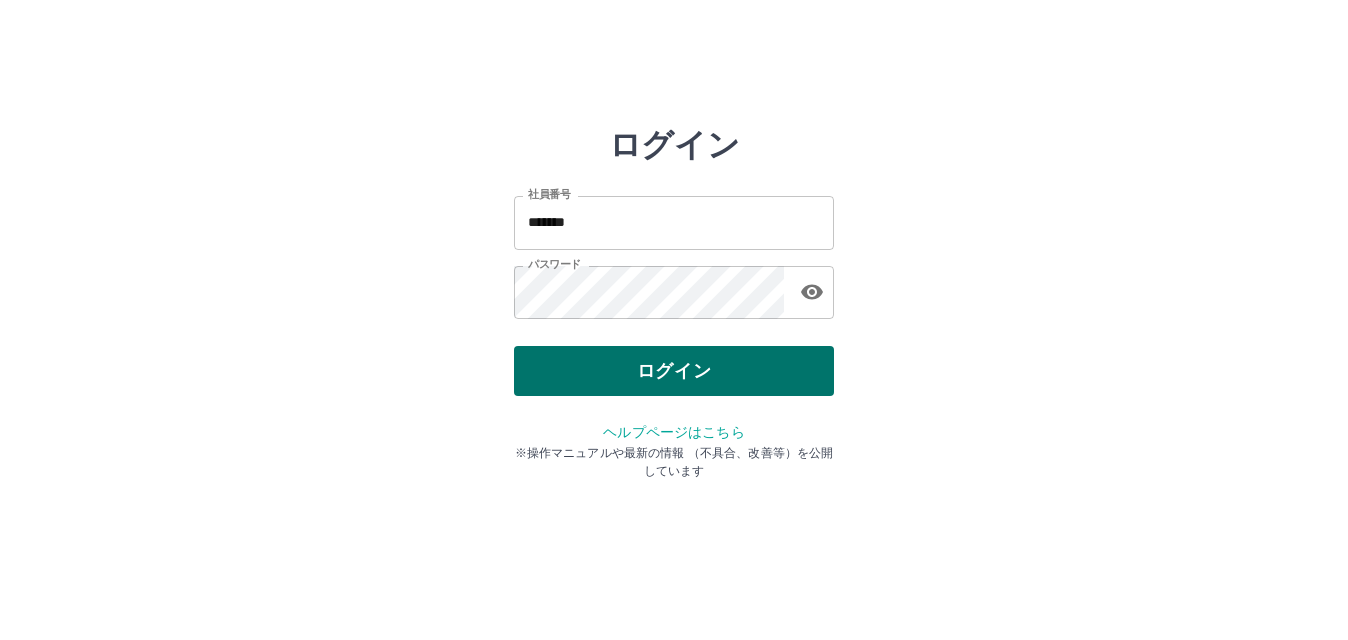 click on "ログイン" at bounding box center [674, 371] 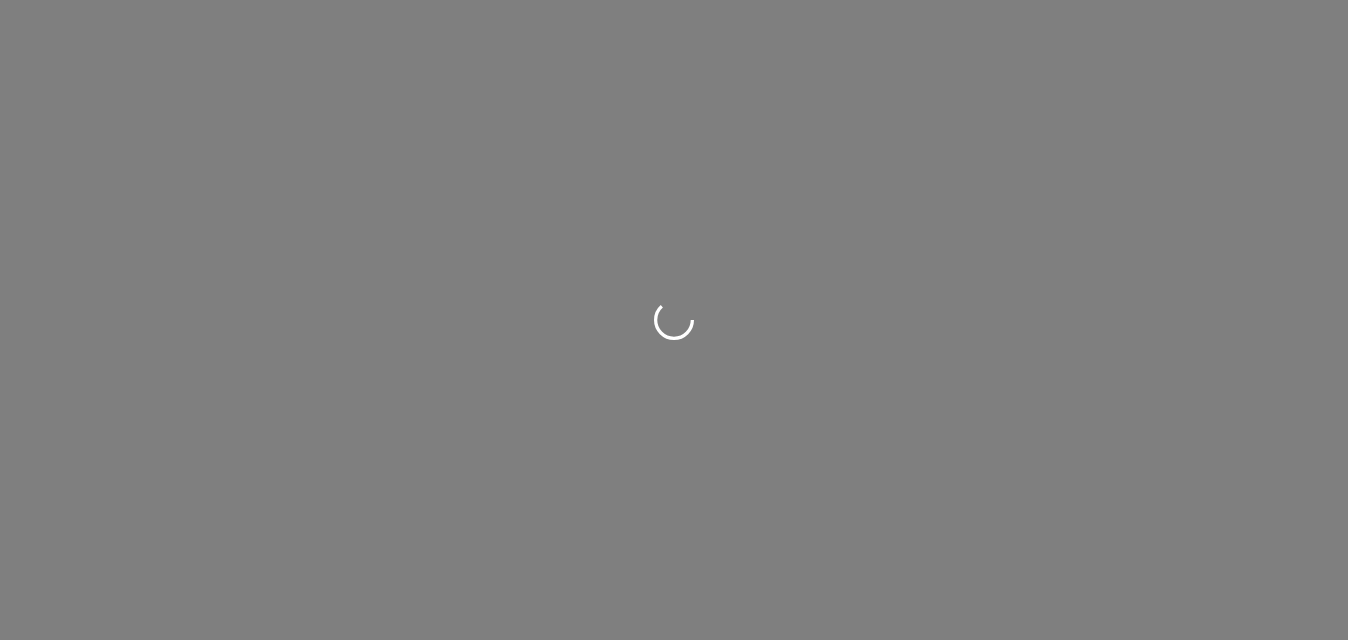 scroll, scrollTop: 0, scrollLeft: 0, axis: both 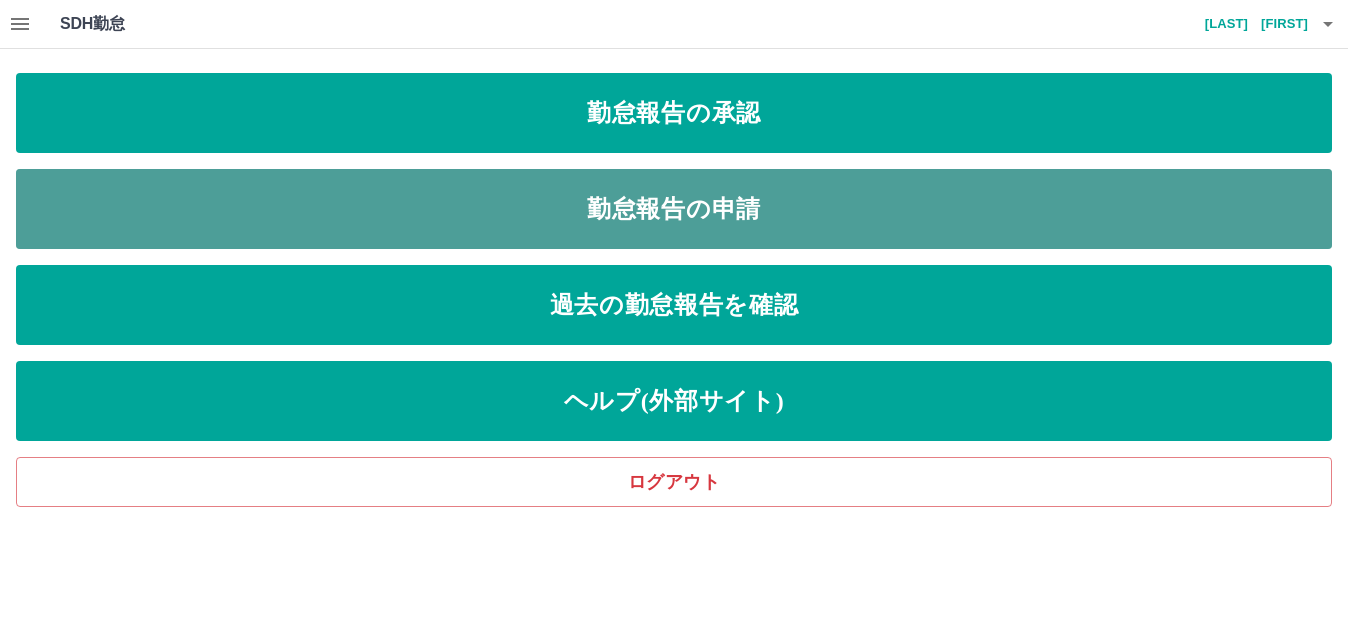 click on "勤怠報告の申請" at bounding box center [674, 209] 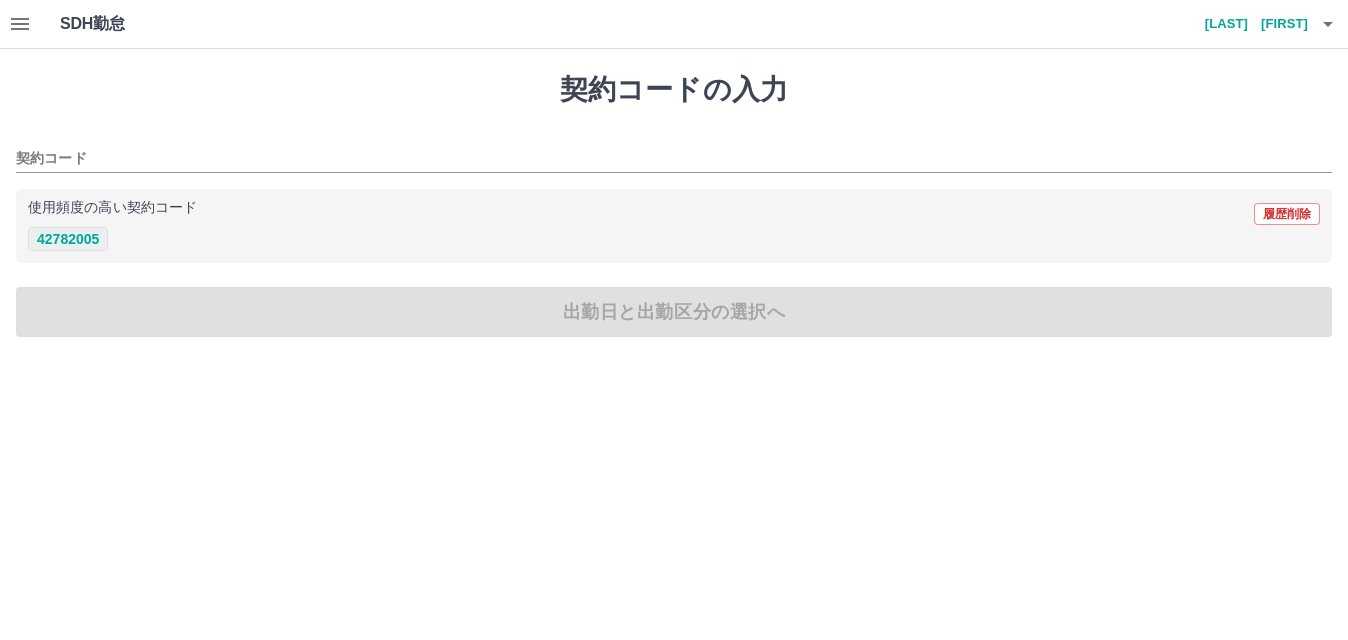 click on "42782005" at bounding box center [68, 239] 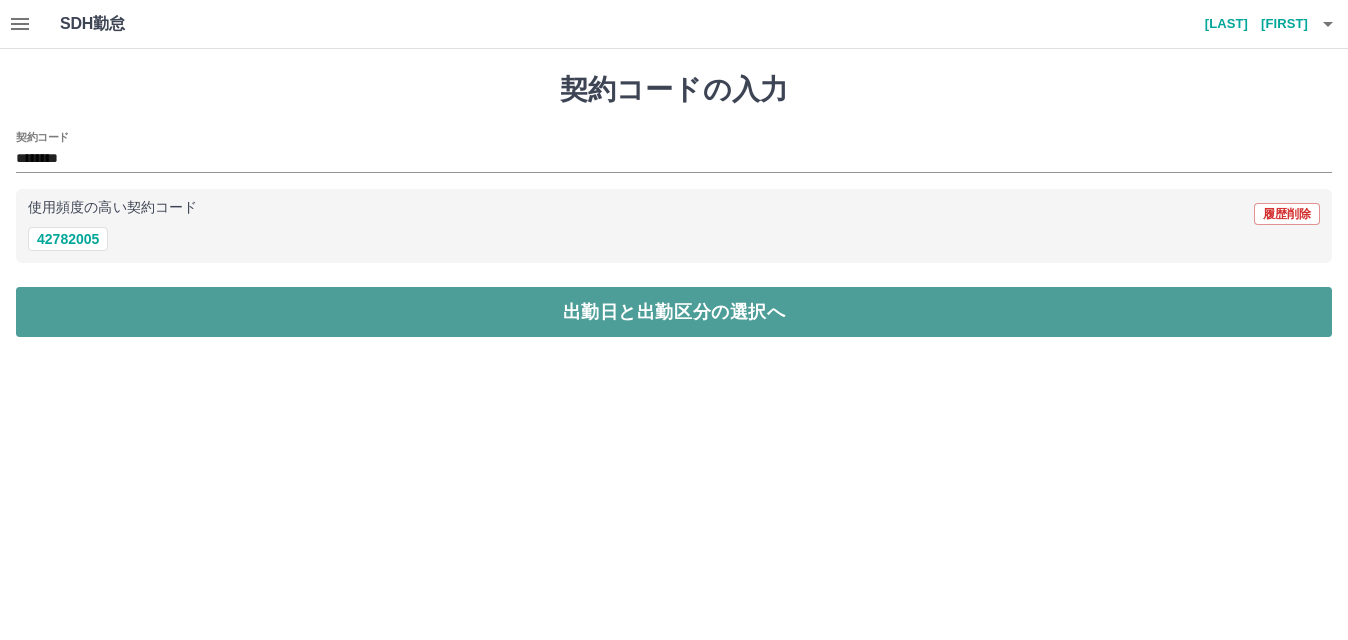 click on "出勤日と出勤区分の選択へ" at bounding box center (674, 312) 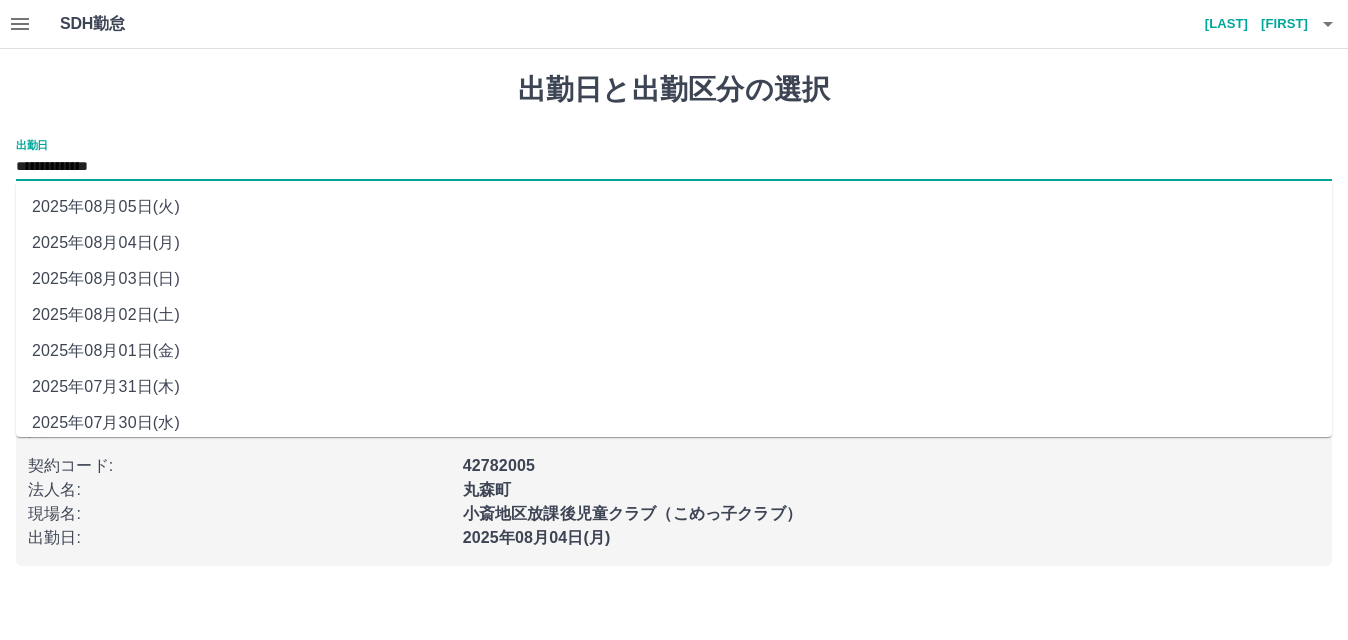 click on "**********" at bounding box center [674, 167] 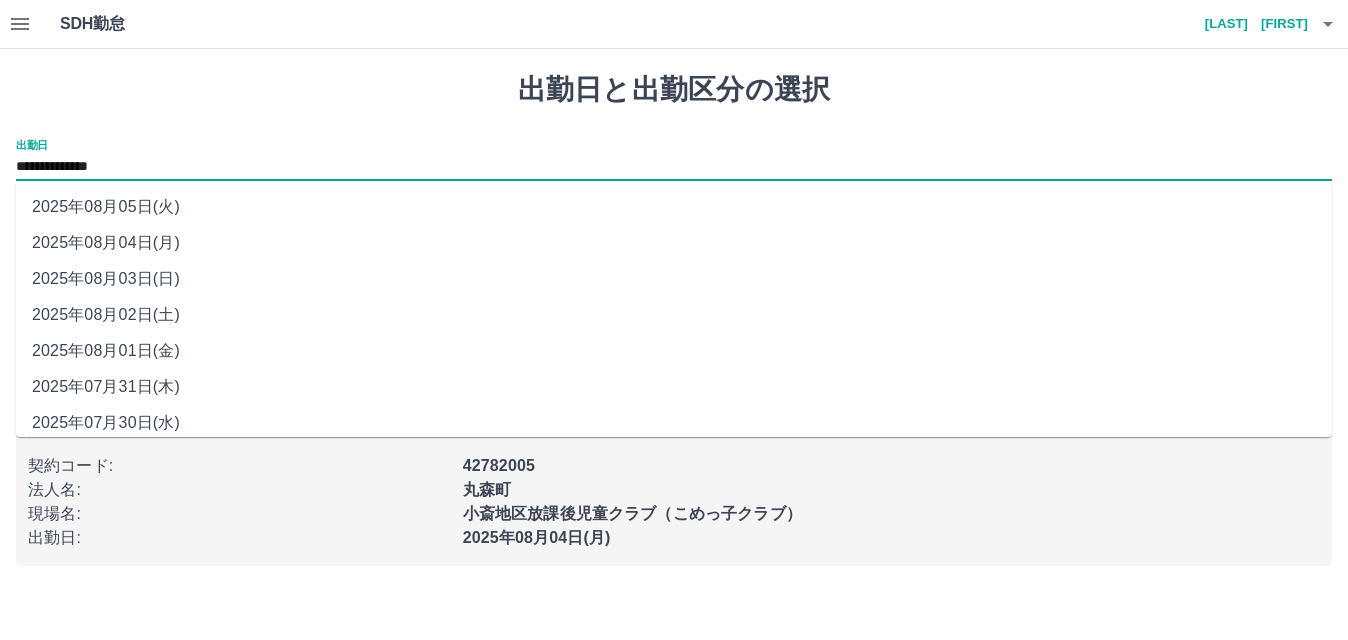 drag, startPoint x: 222, startPoint y: 166, endPoint x: 258, endPoint y: 318, distance: 156.20499 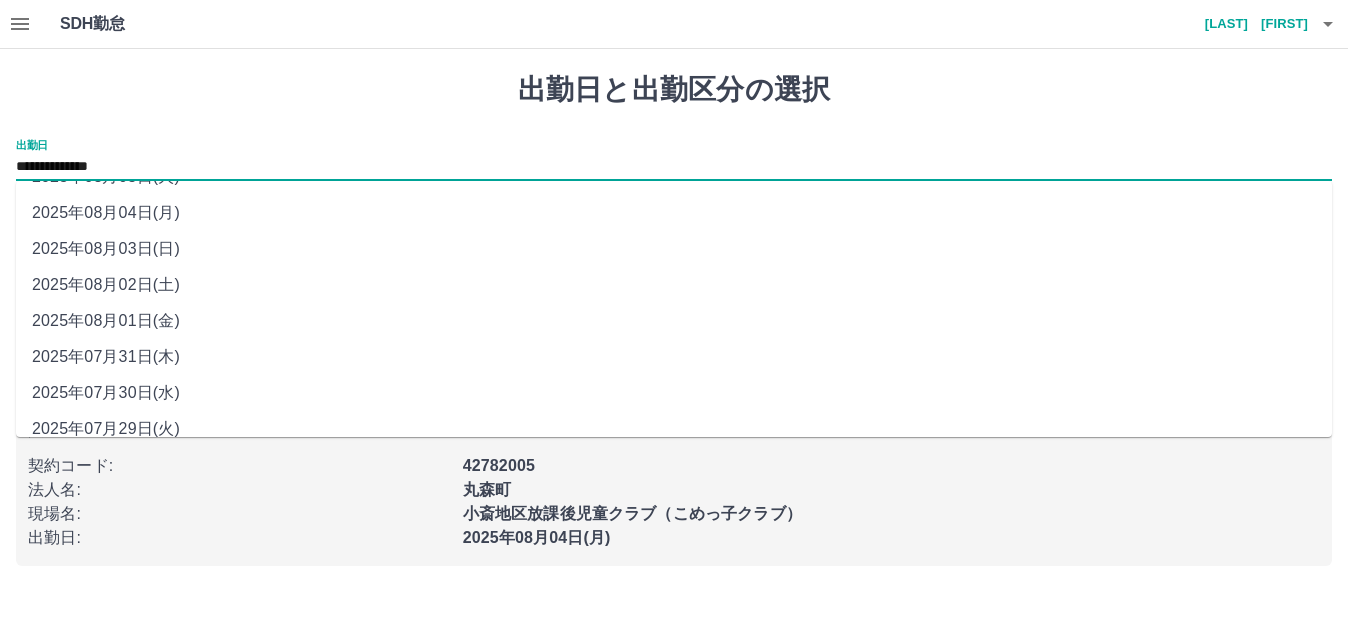 scroll, scrollTop: 0, scrollLeft: 0, axis: both 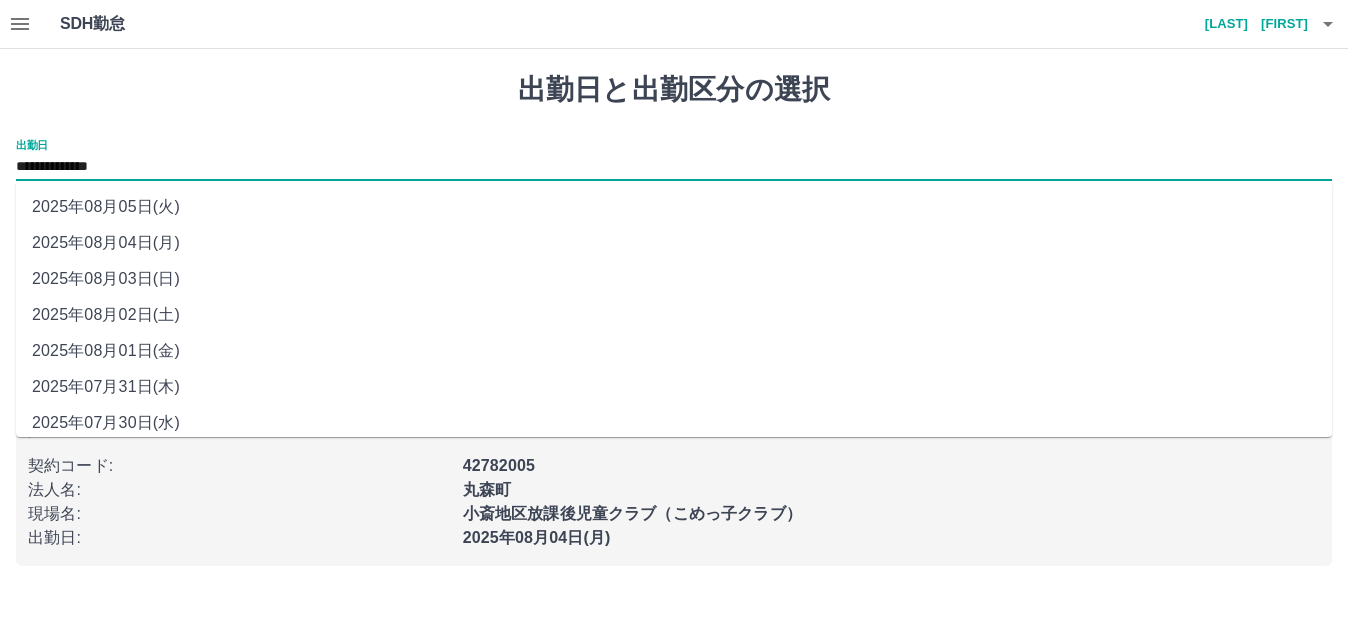 drag, startPoint x: 258, startPoint y: 318, endPoint x: 1217, endPoint y: -7, distance: 1012.574 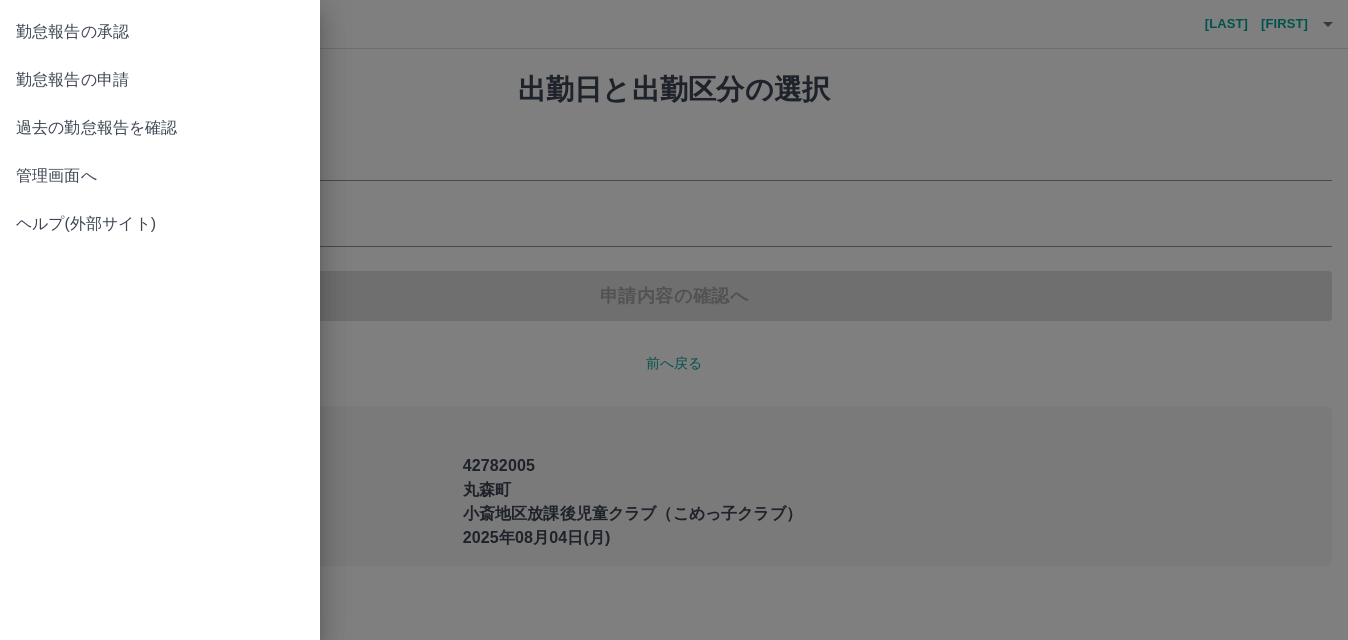 click at bounding box center (674, 320) 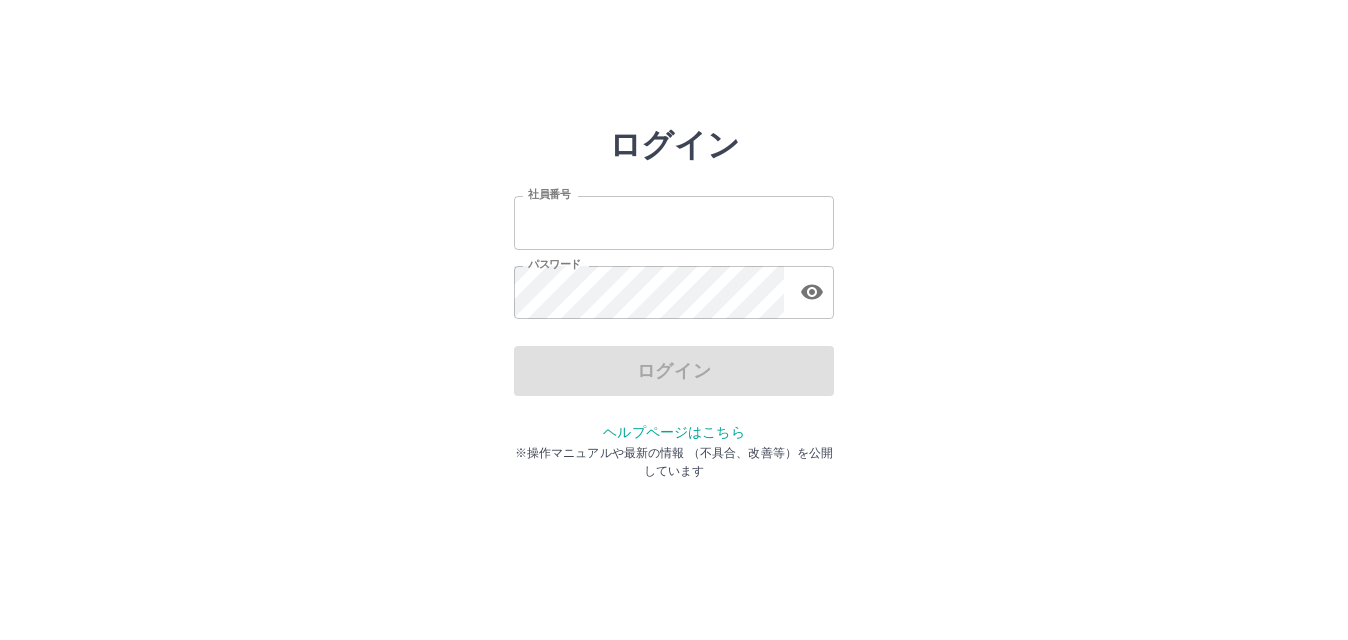 scroll, scrollTop: 0, scrollLeft: 0, axis: both 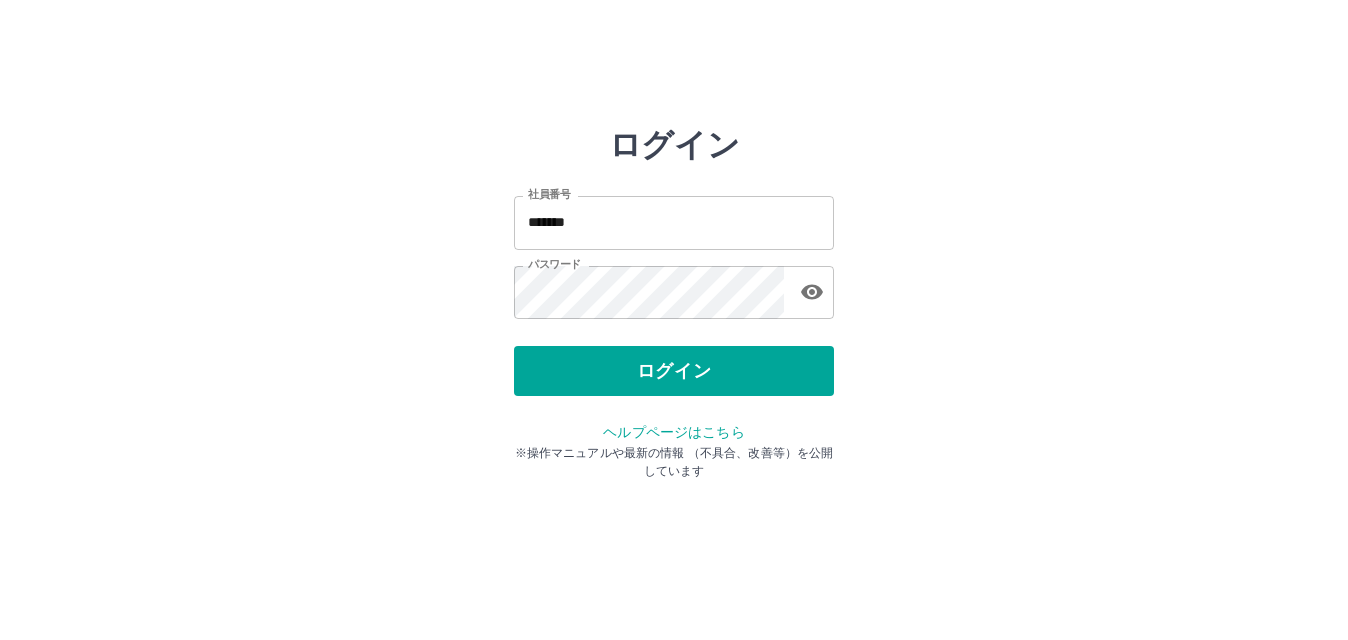 click on "ログイン" at bounding box center (674, 371) 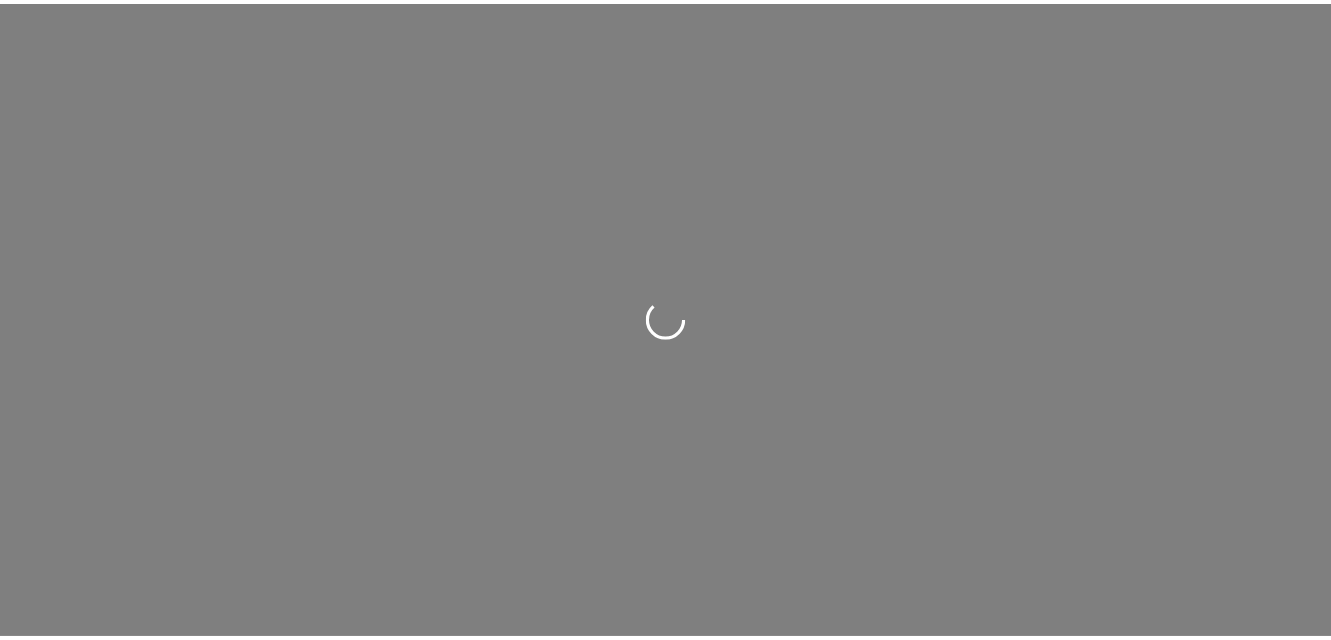 scroll, scrollTop: 0, scrollLeft: 0, axis: both 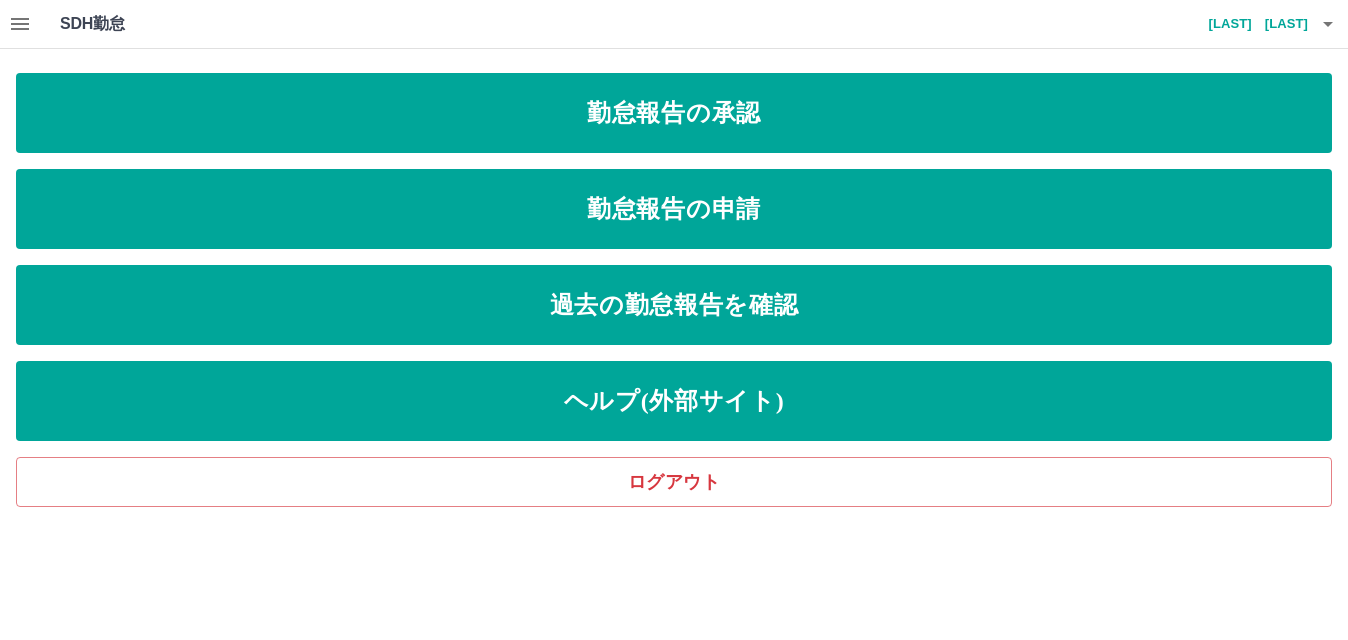 click on "SDH勤怠 [LAST]　[LAST] 勤怠報告の承認 勤怠報告の申請 過去の勤怠報告を確認 ヘルプ(外部サイト) ログアウト SDH勤怠" at bounding box center (674, 253) 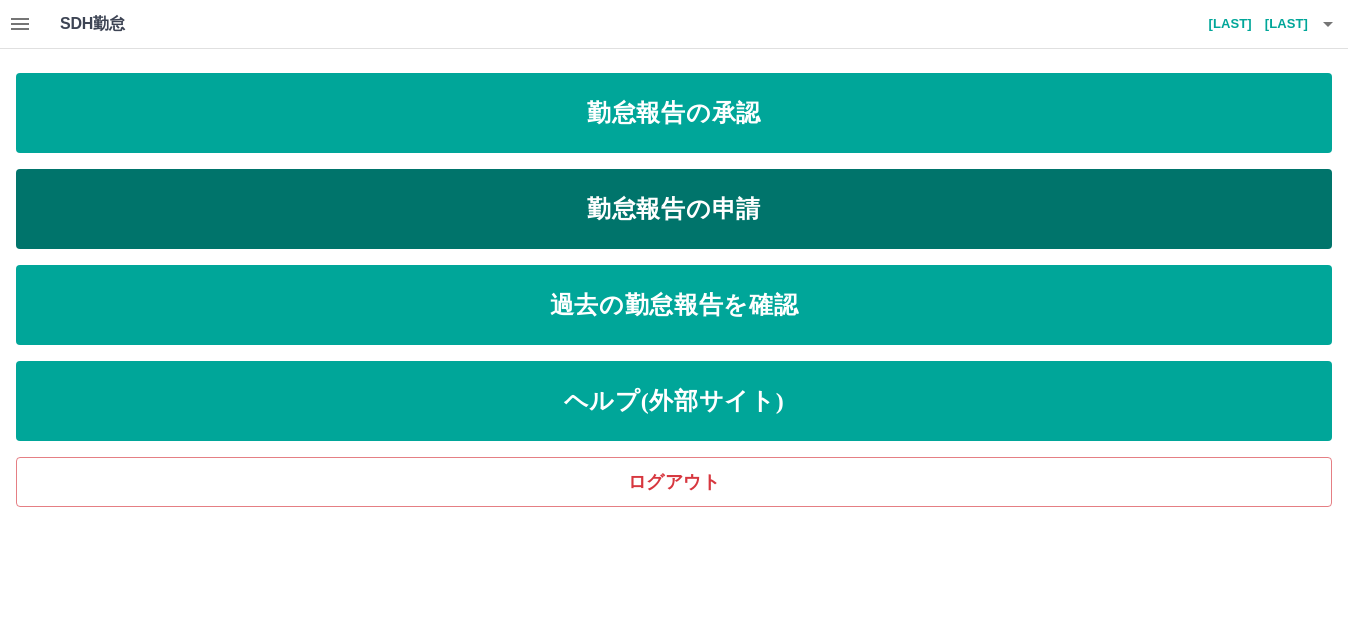 click on "勤怠報告の申請" at bounding box center (674, 209) 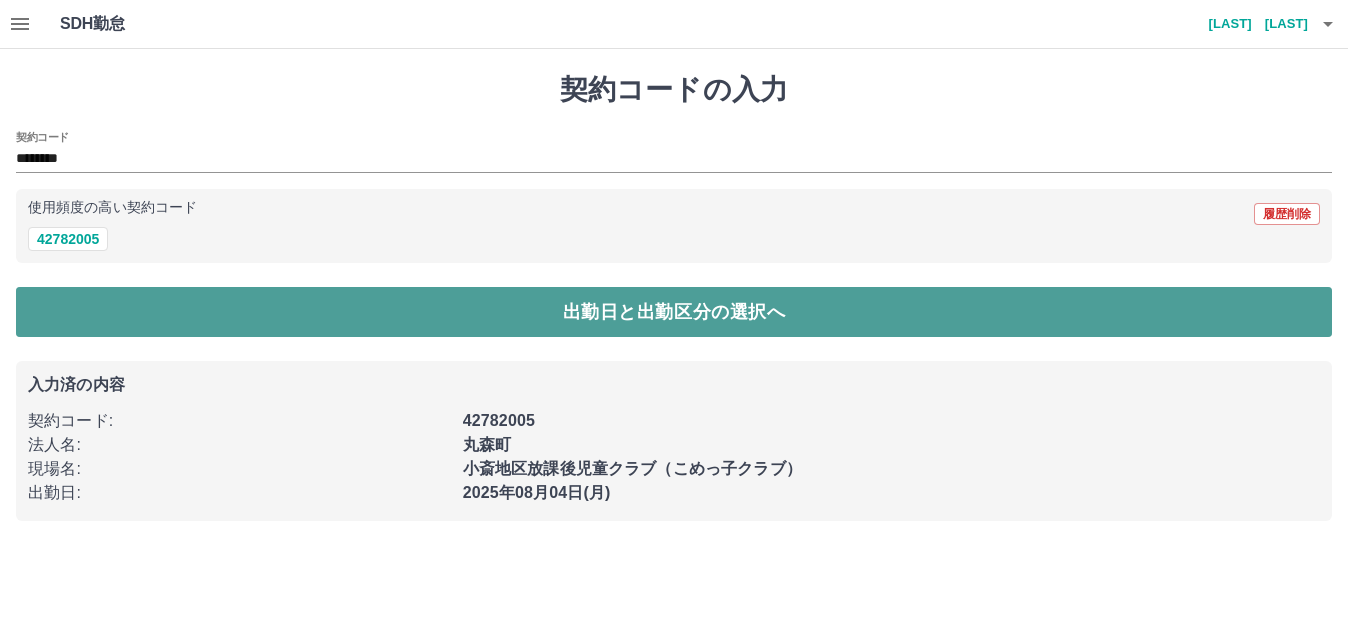 click on "出勤日と出勤区分の選択へ" at bounding box center [674, 312] 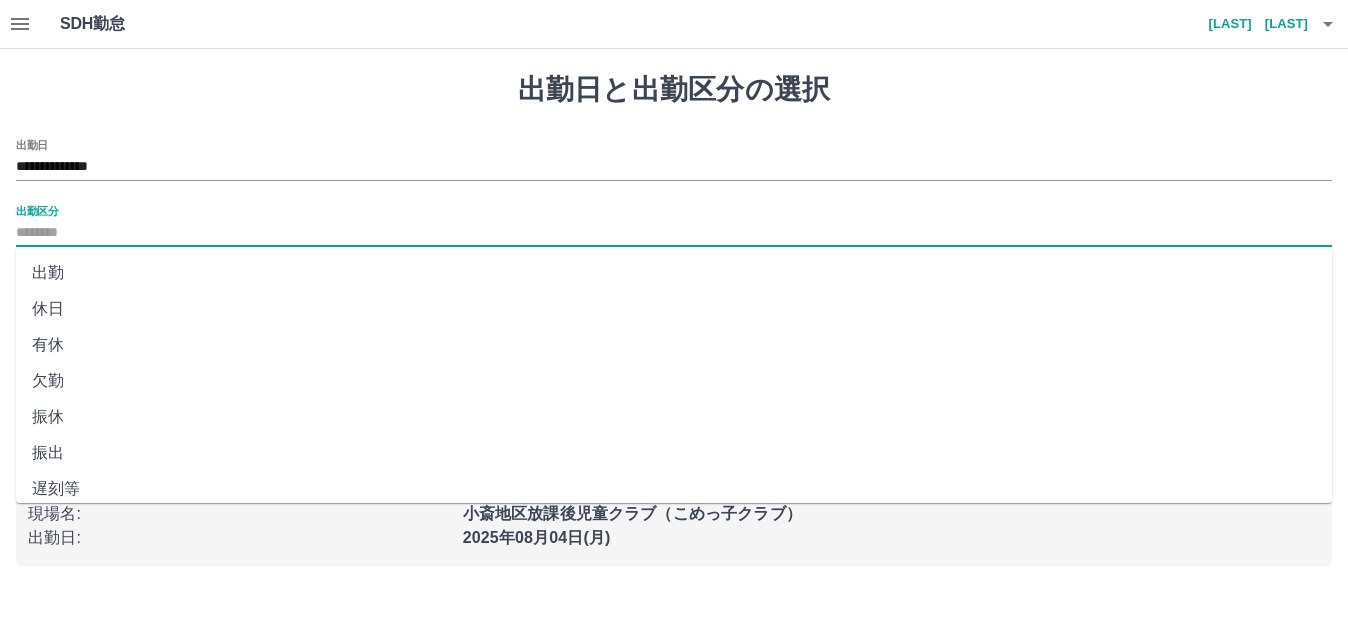 click on "出勤区分" at bounding box center [674, 233] 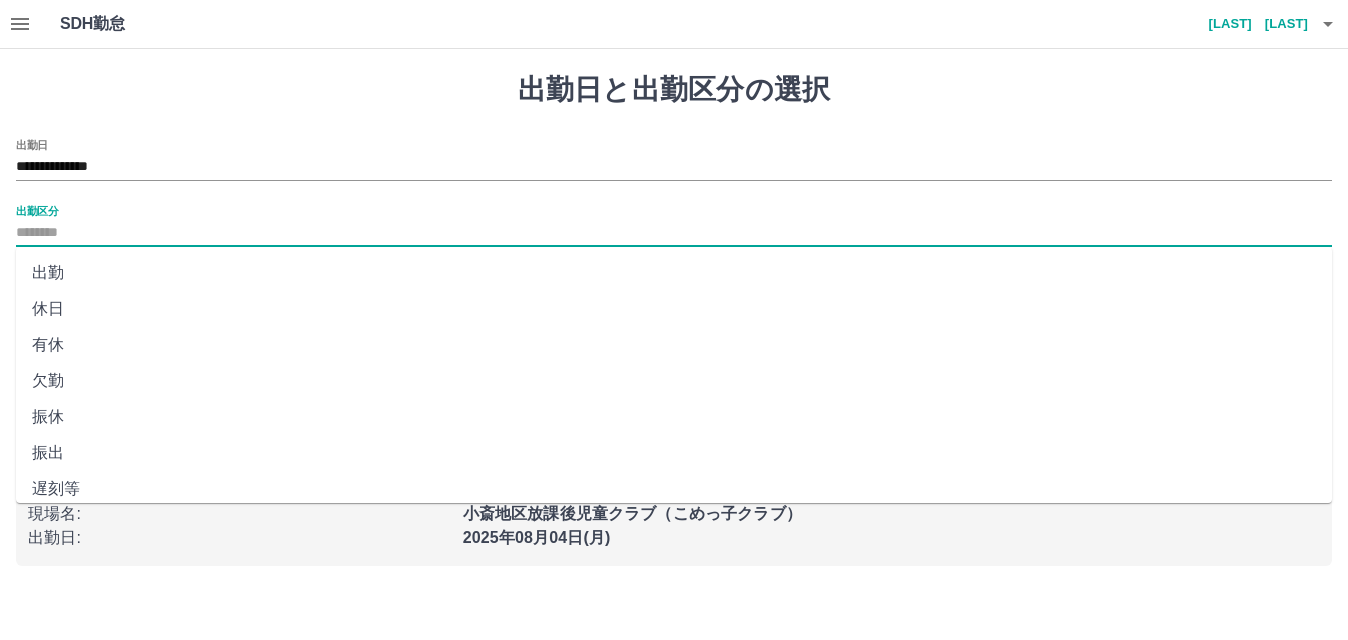 click on "出勤" at bounding box center (674, 273) 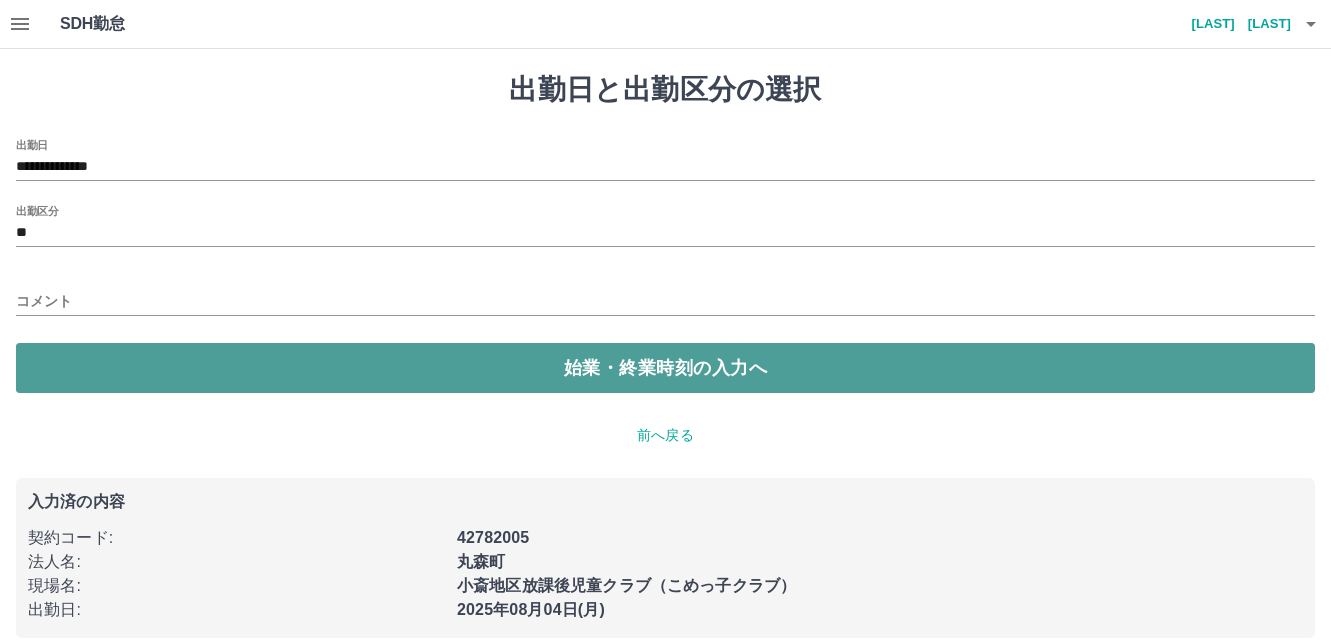 click on "始業・終業時刻の入力へ" at bounding box center [665, 368] 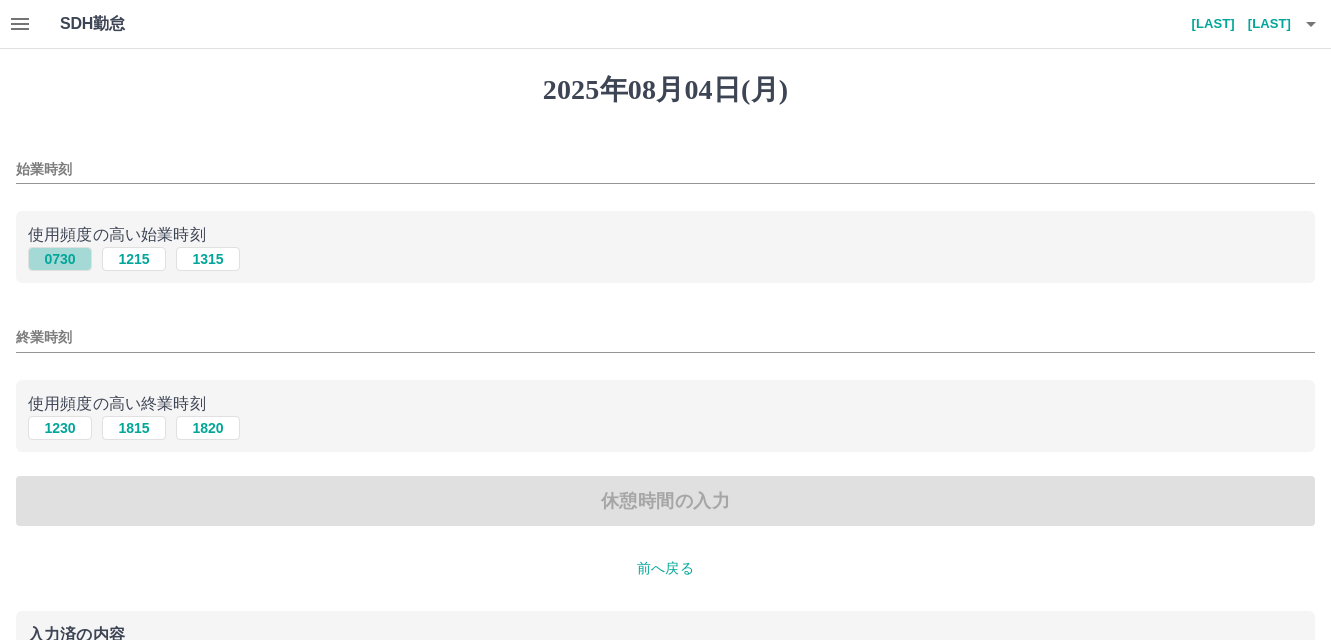 click on "0730" at bounding box center (60, 259) 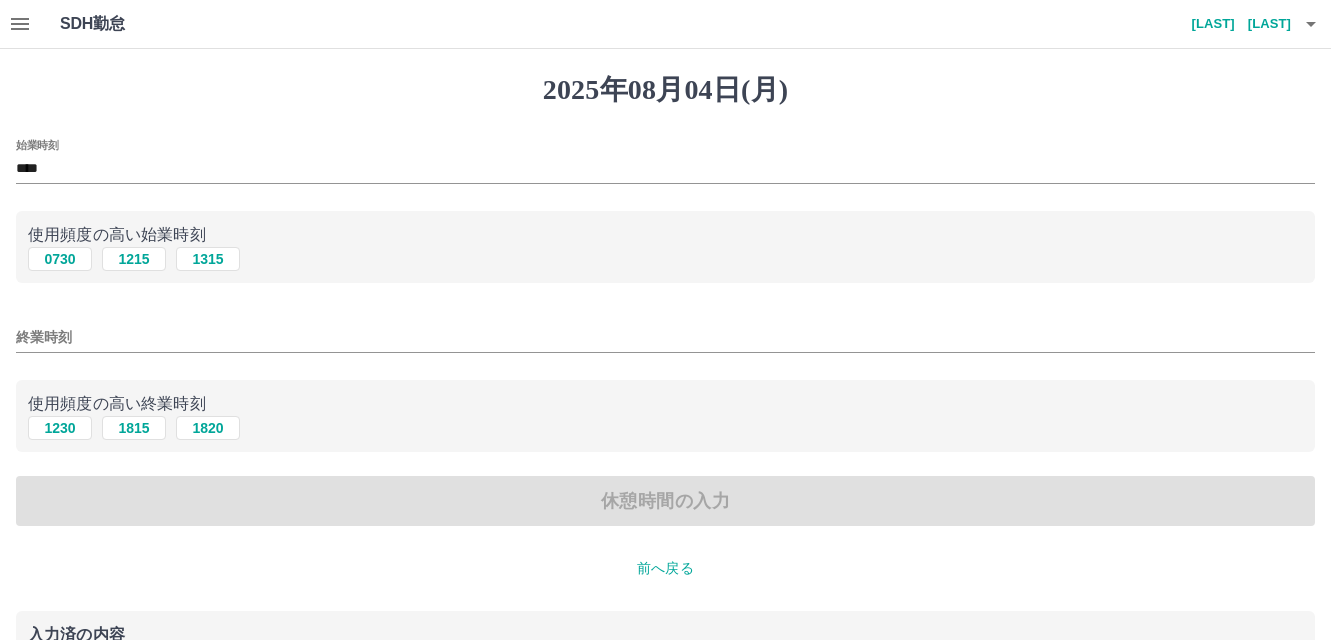 click on "終業時刻" at bounding box center [665, 337] 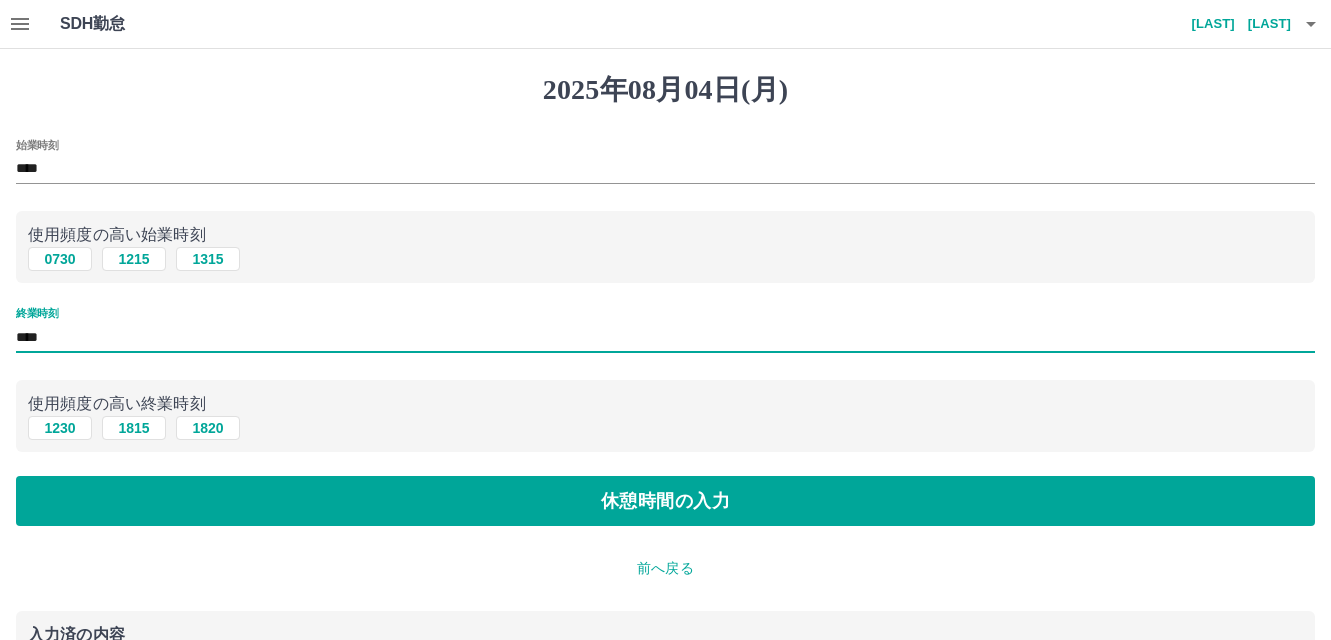 click on "****" at bounding box center [665, 337] 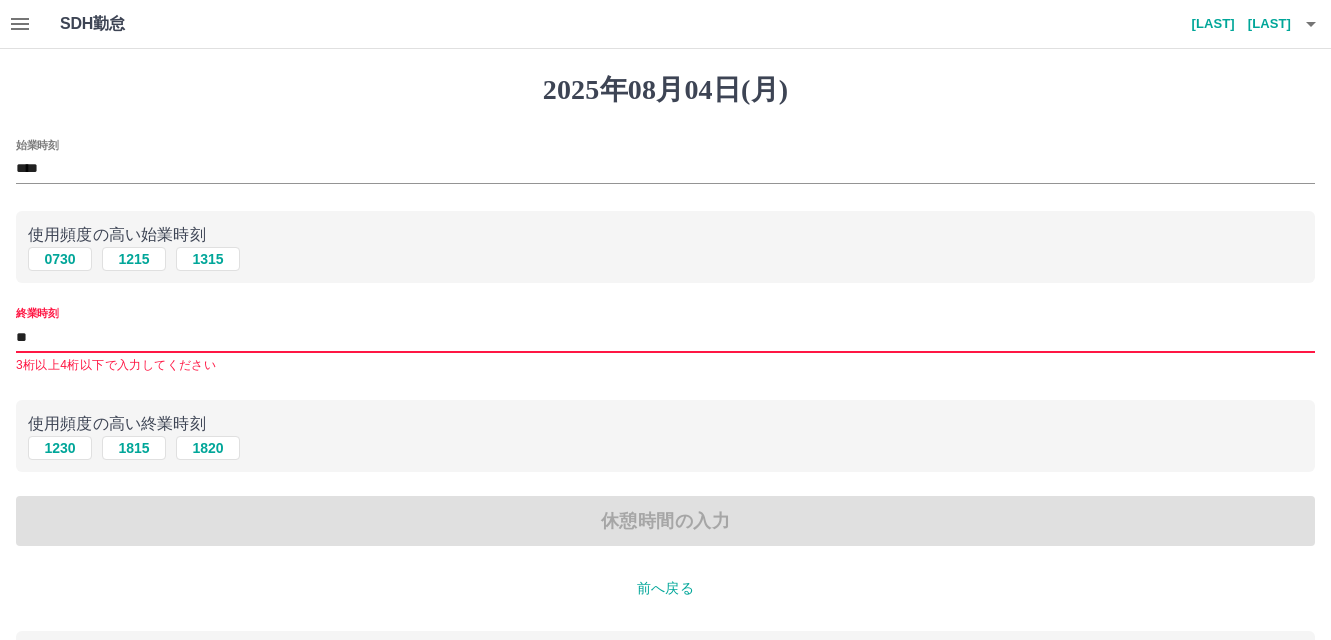type on "*" 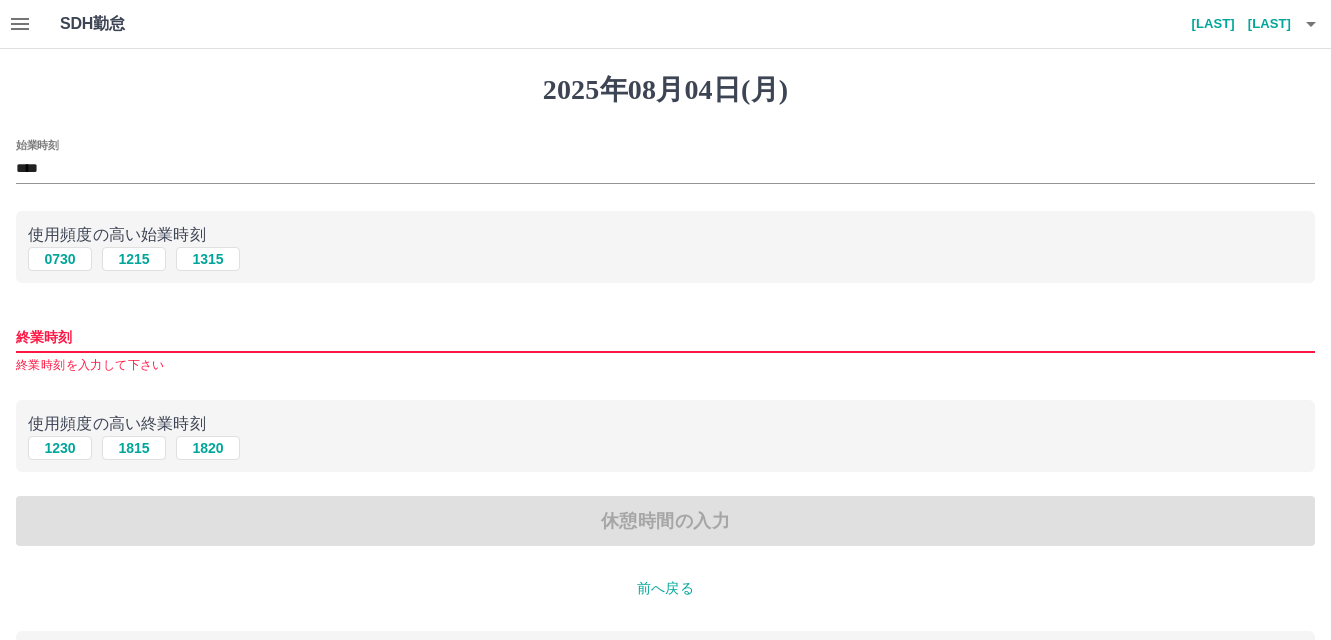 click on "終業時刻" at bounding box center [665, 337] 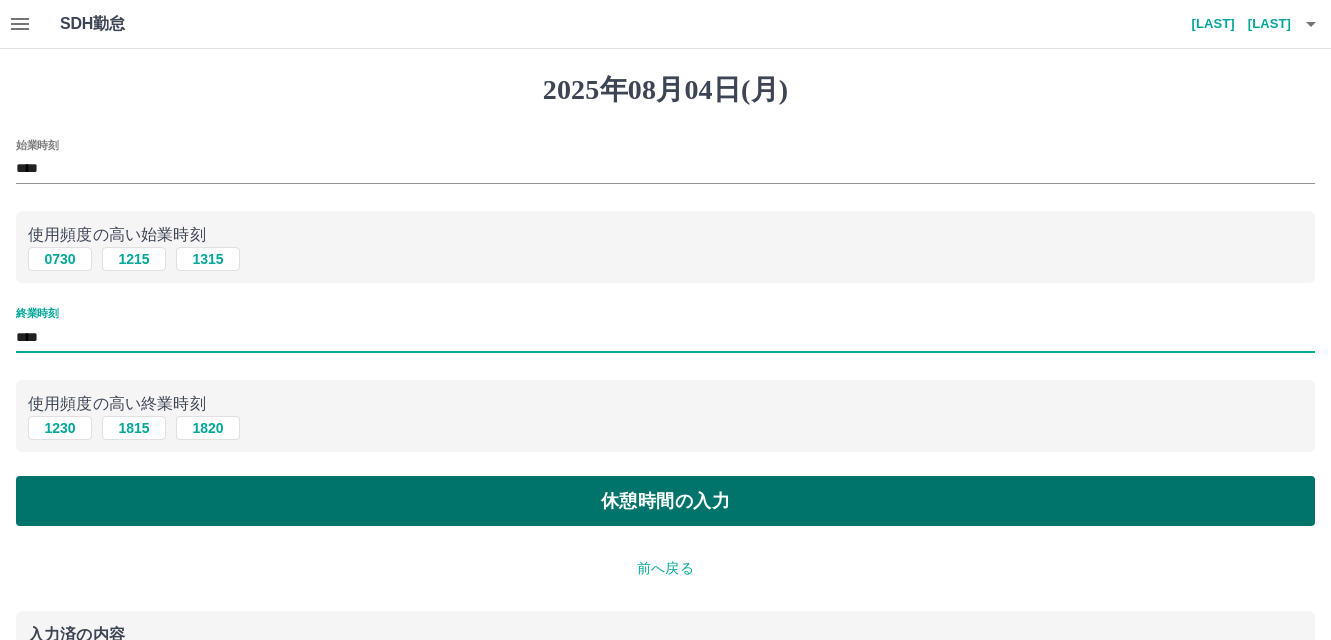 type on "****" 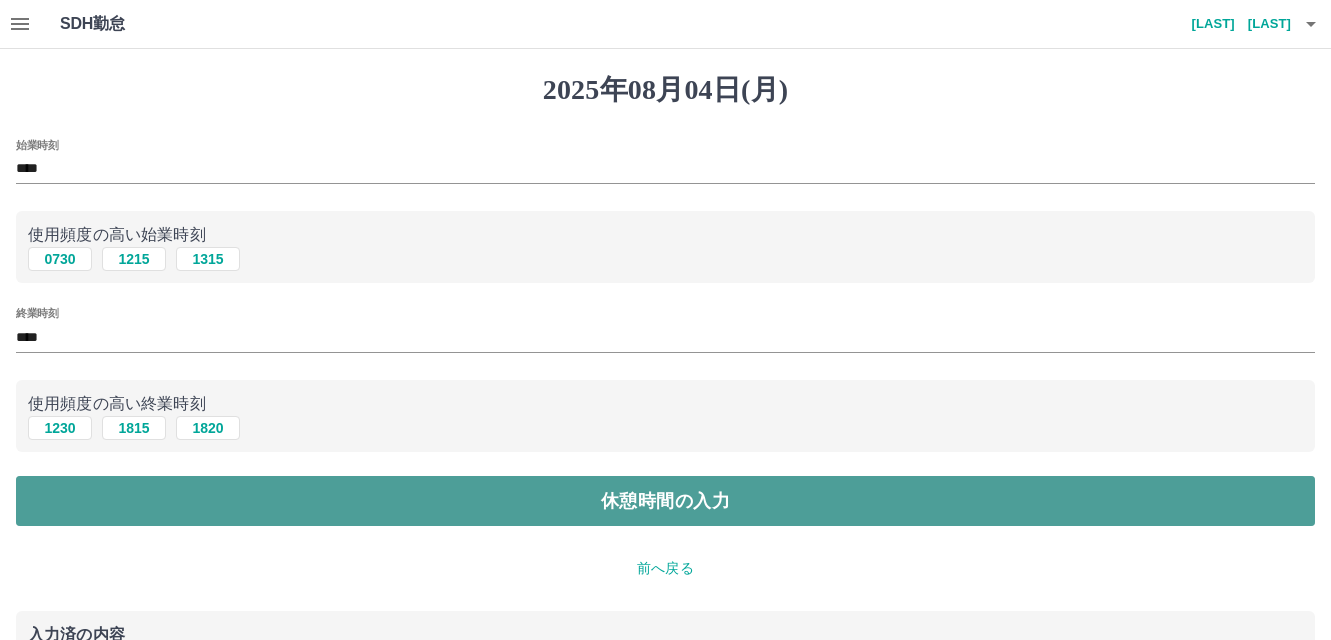 click on "休憩時間の入力" at bounding box center [665, 501] 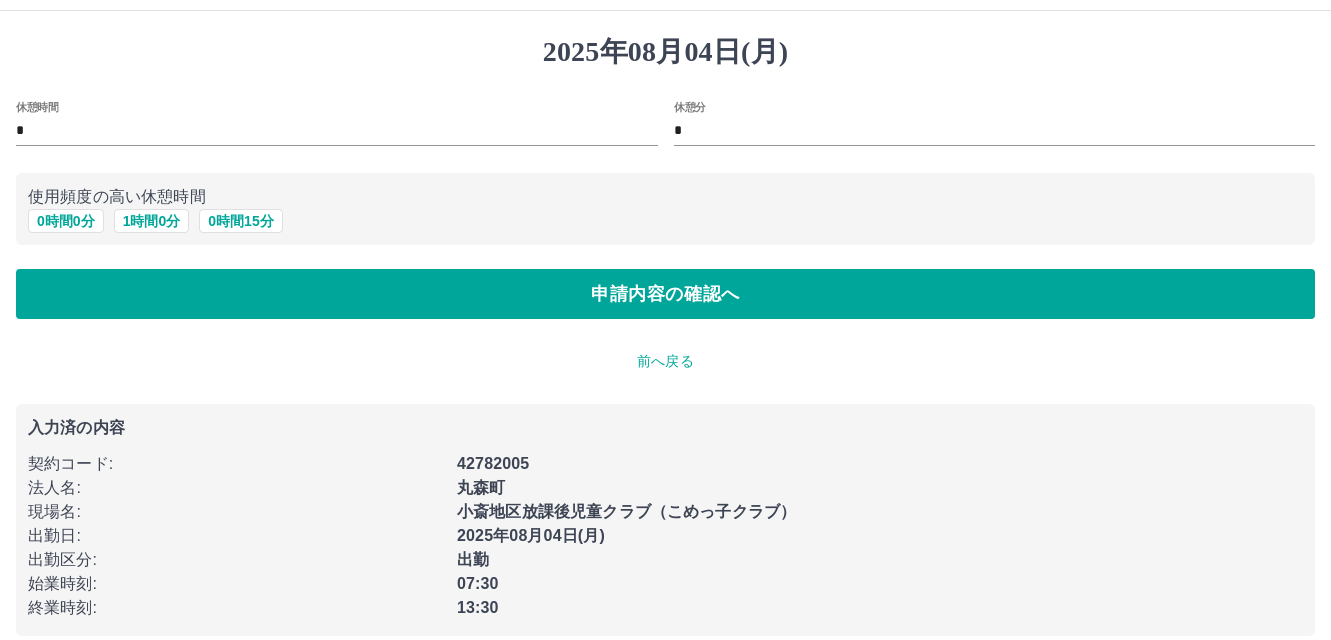 scroll, scrollTop: 59, scrollLeft: 0, axis: vertical 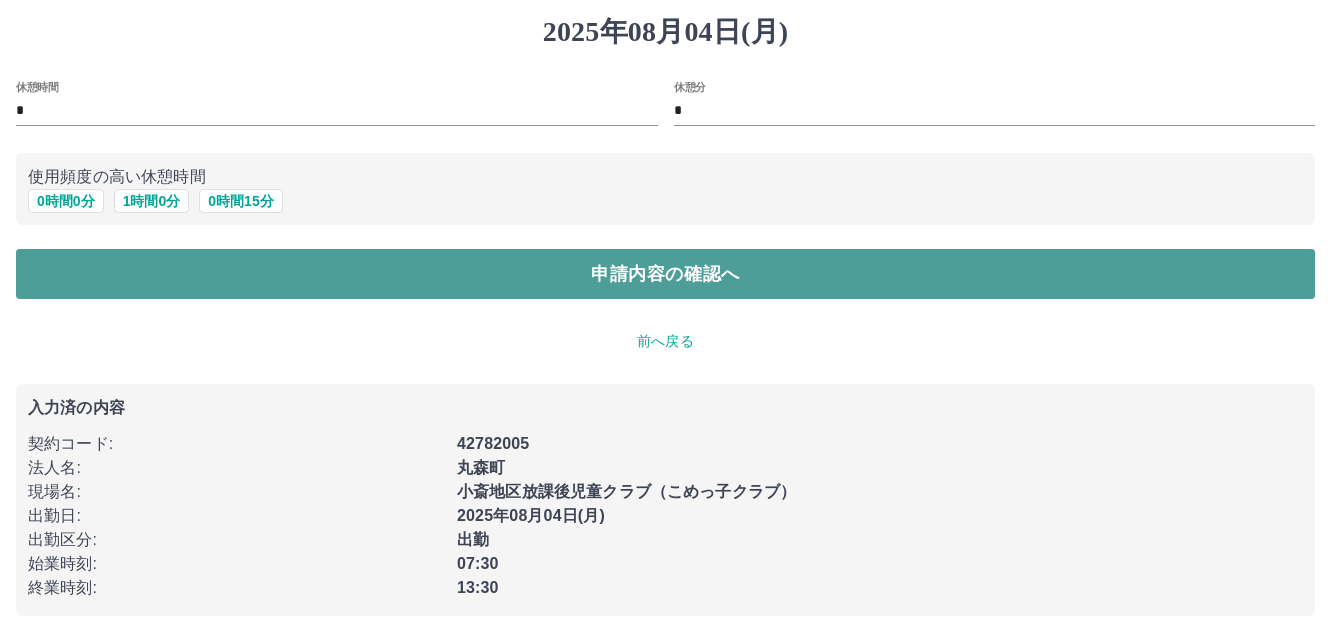click on "申請内容の確認へ" at bounding box center [665, 274] 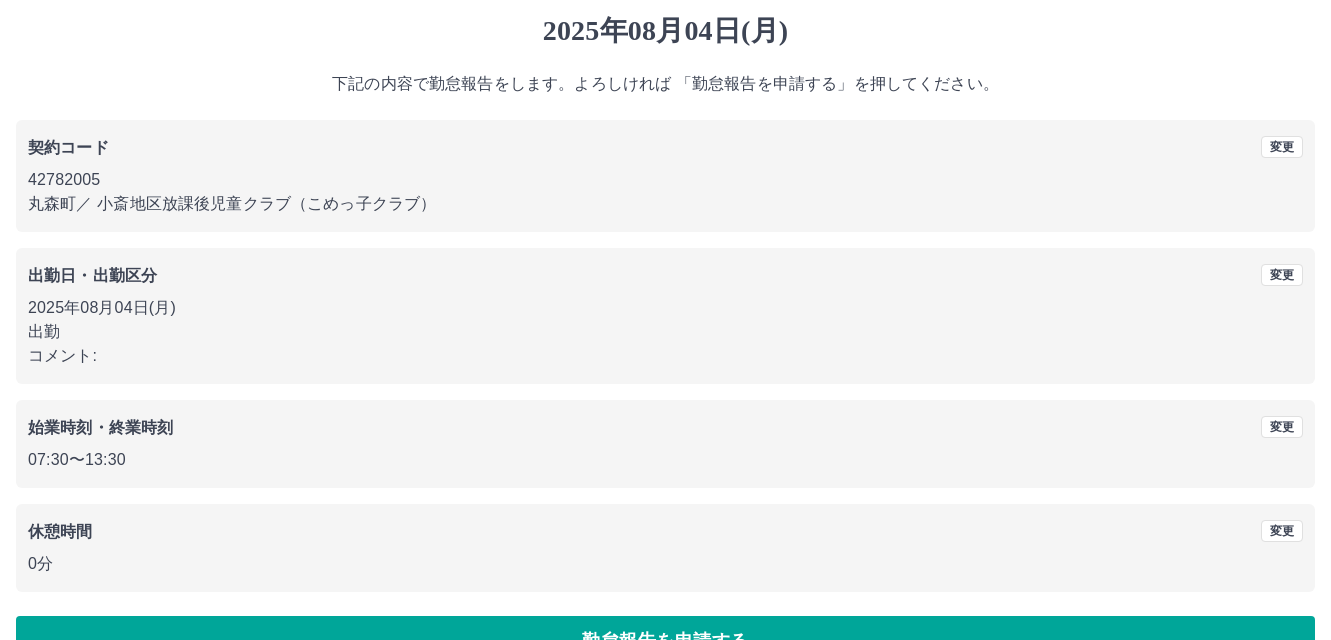 scroll, scrollTop: 109, scrollLeft: 0, axis: vertical 